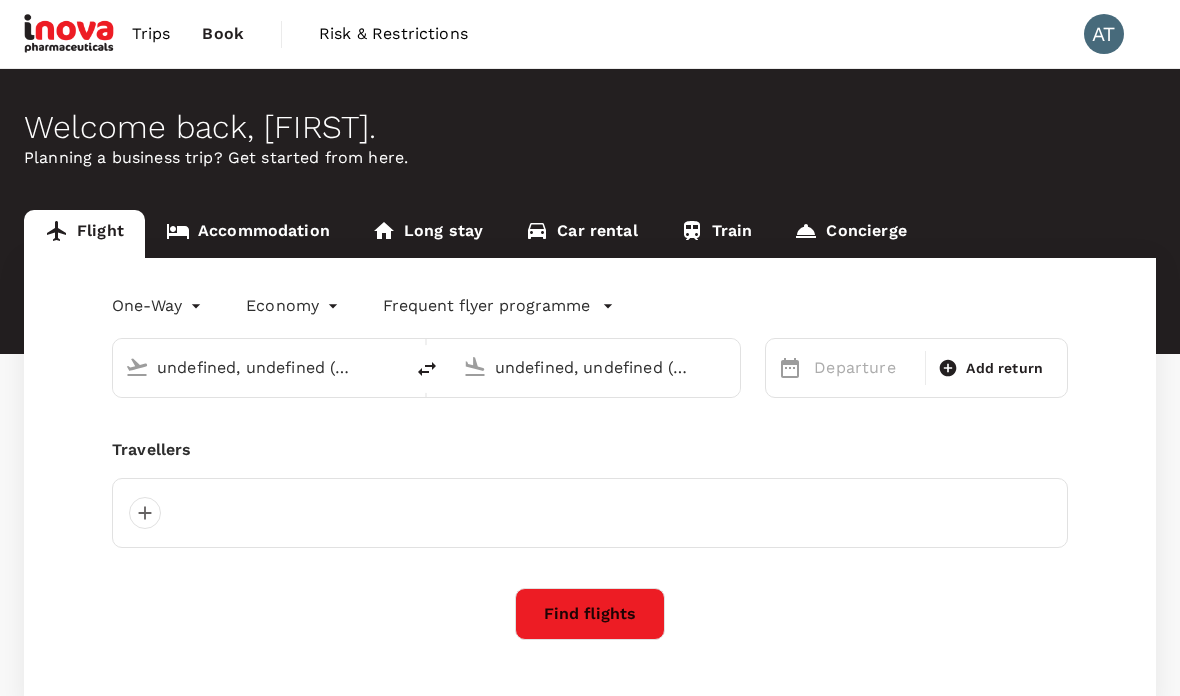 type on "Kuala Lumpur Intl (KUL)" 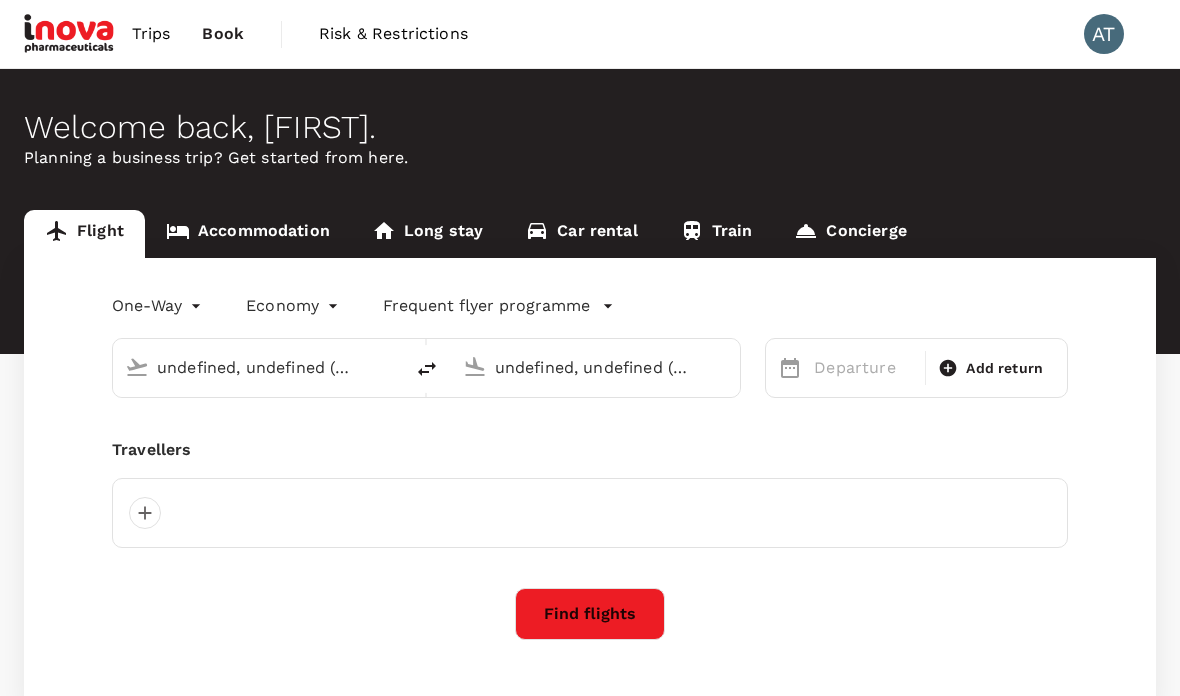 type on "[CITY], [COUNTRY] ([ANY])" 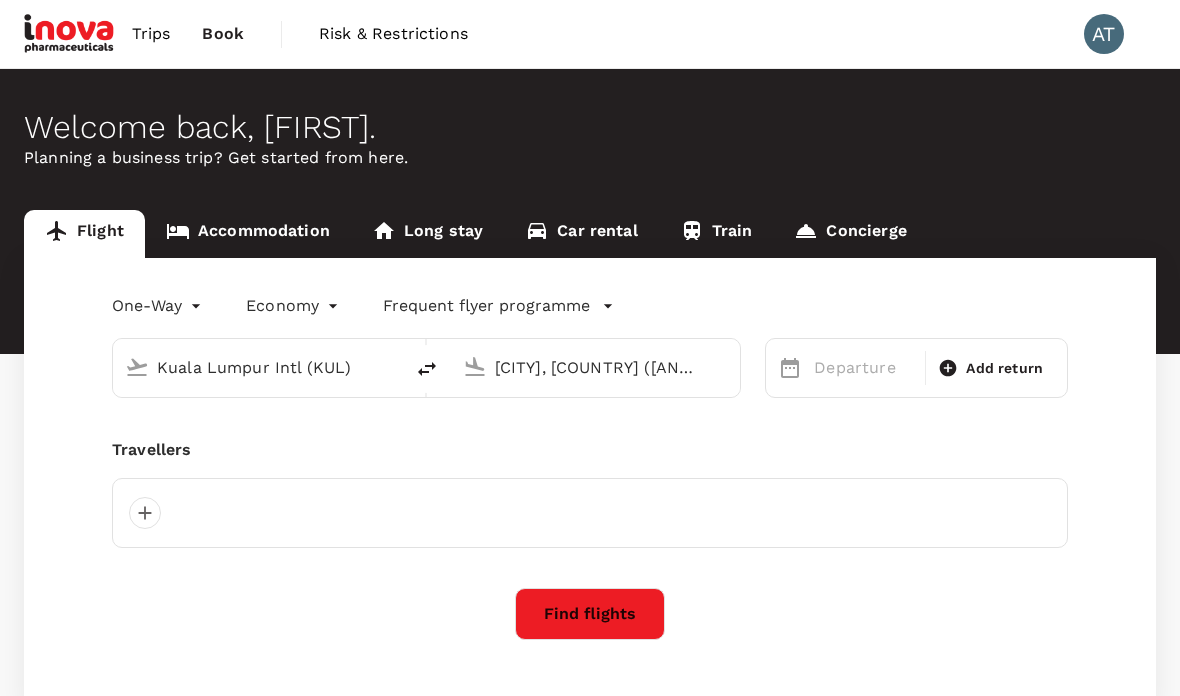 type 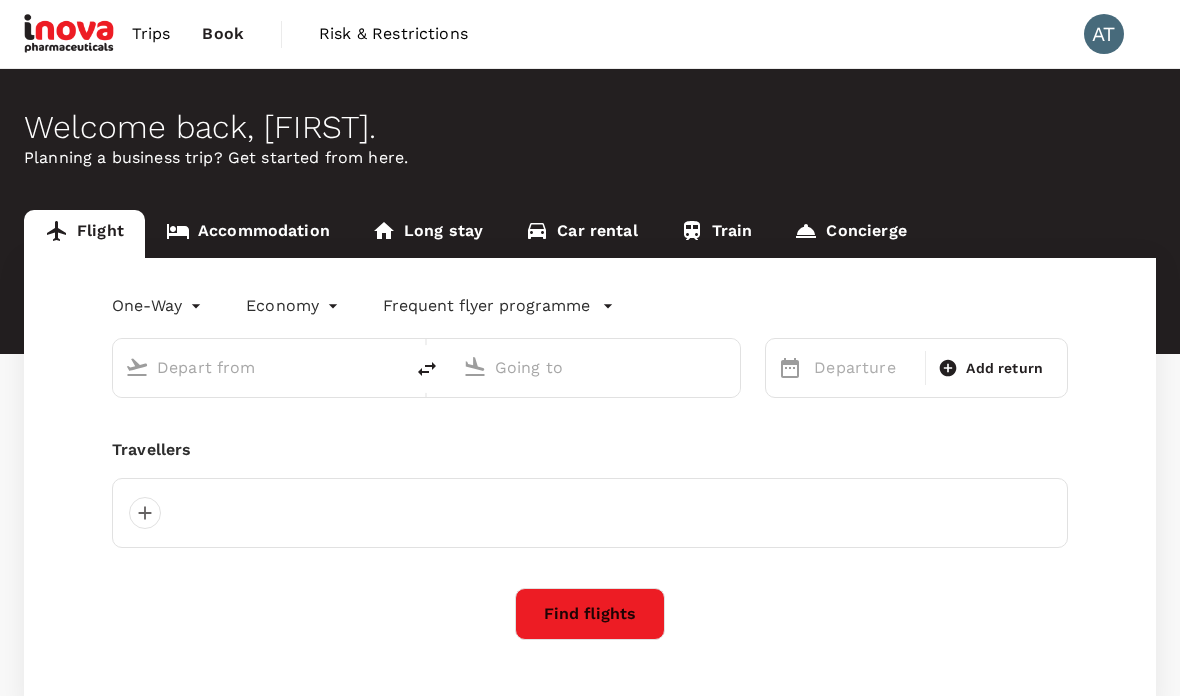 scroll, scrollTop: 0, scrollLeft: 0, axis: both 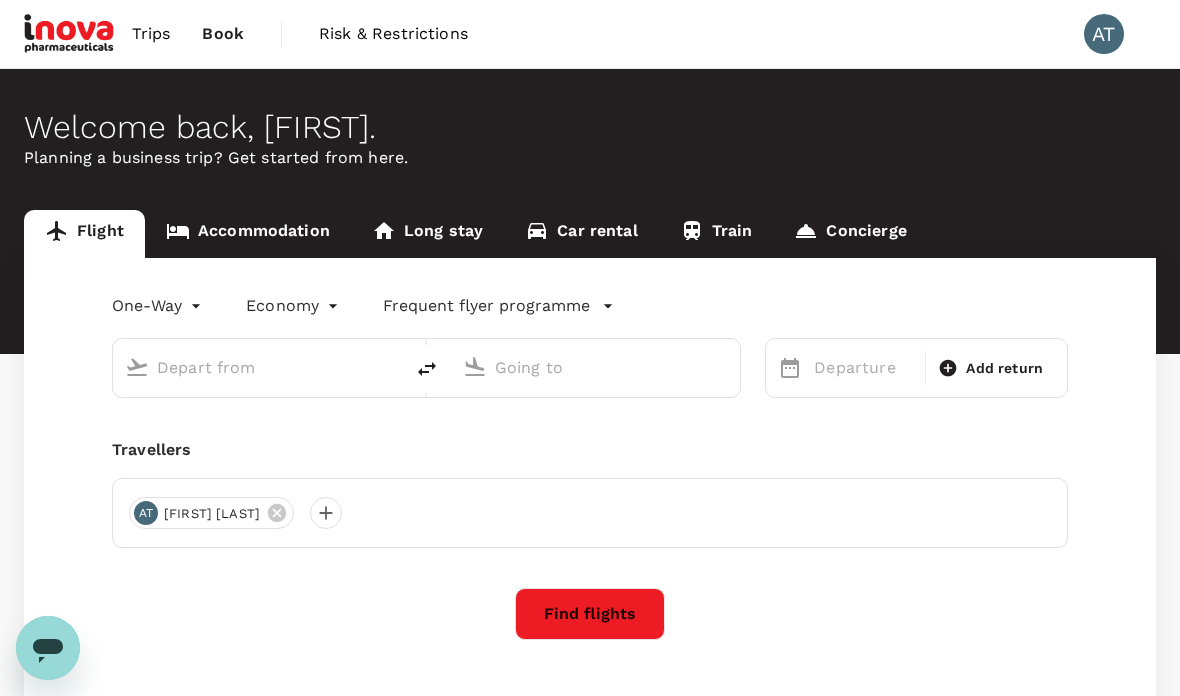 click on "Accommodation" at bounding box center [248, 234] 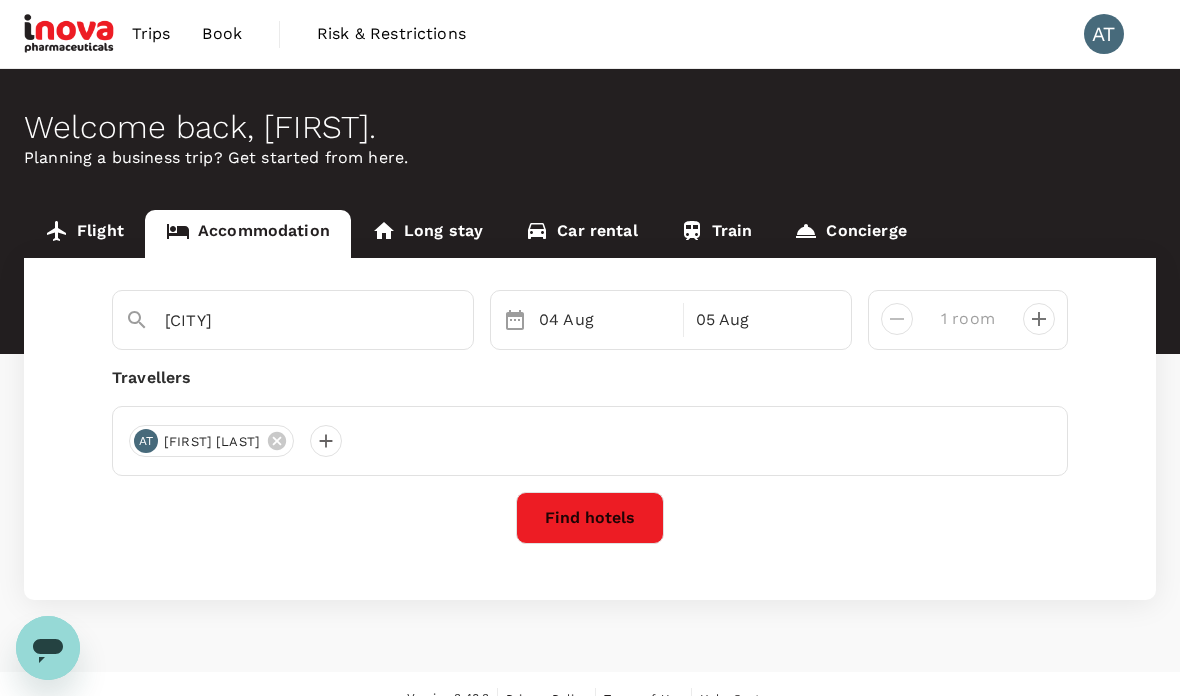 click on "Batu Pahat" at bounding box center [285, 320] 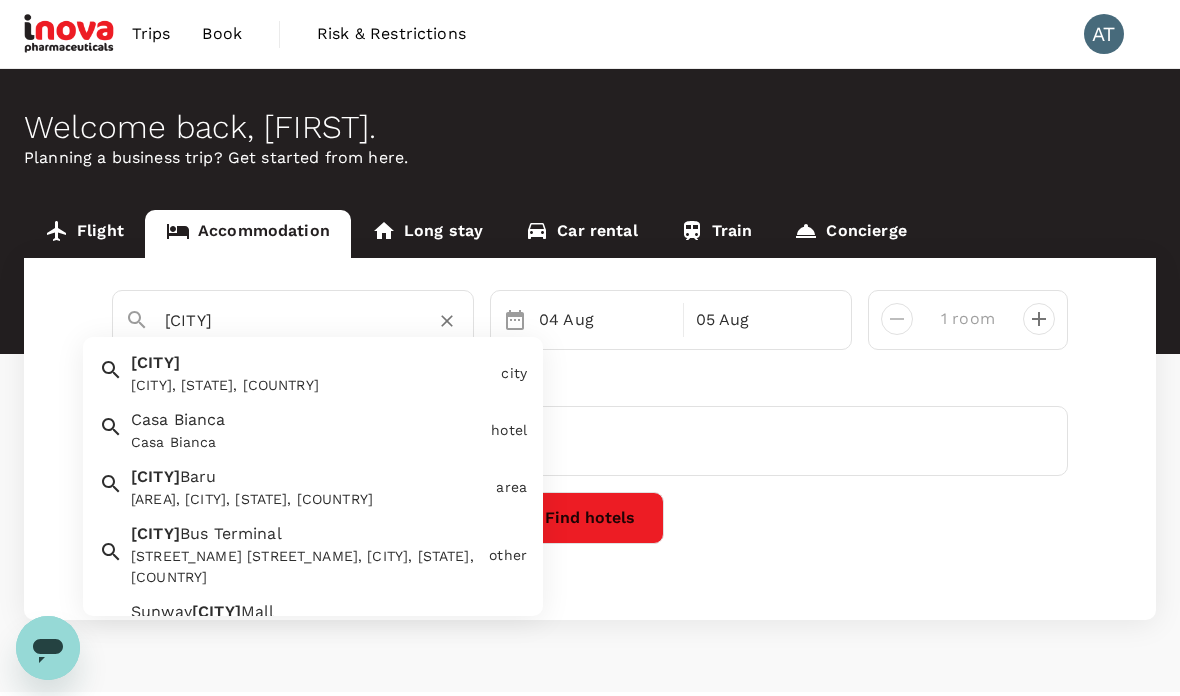 click on "Kluang, Johor, Malaysia" at bounding box center (312, 385) 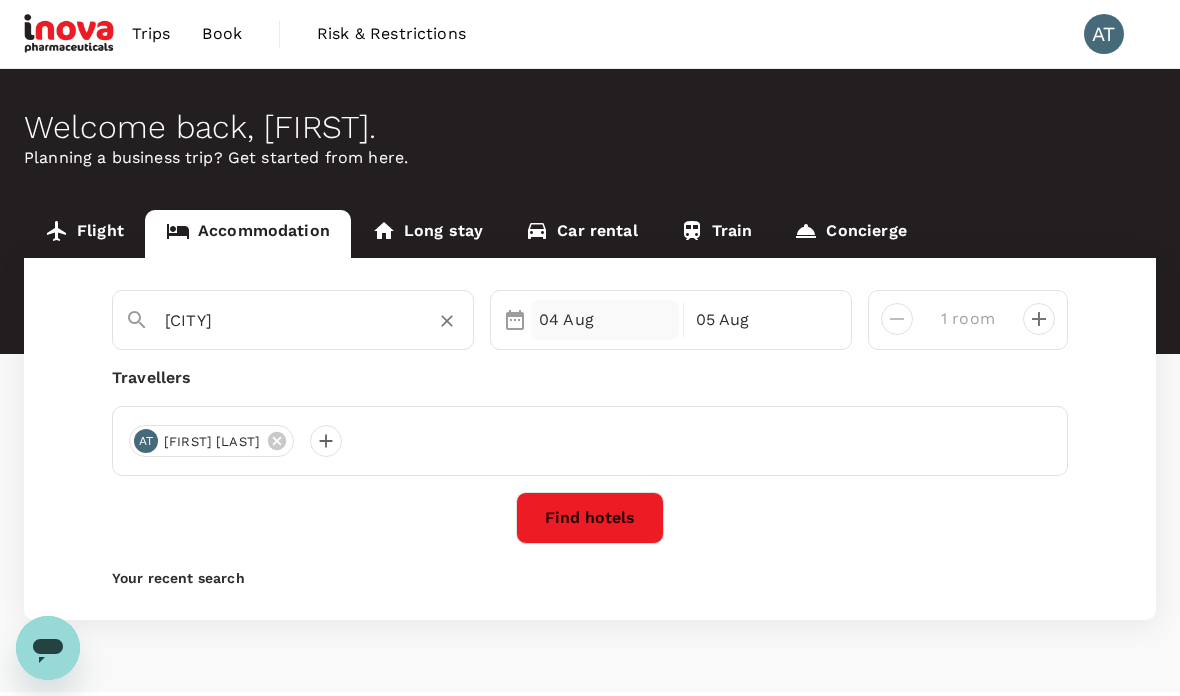 click on "04 Aug" at bounding box center [605, 320] 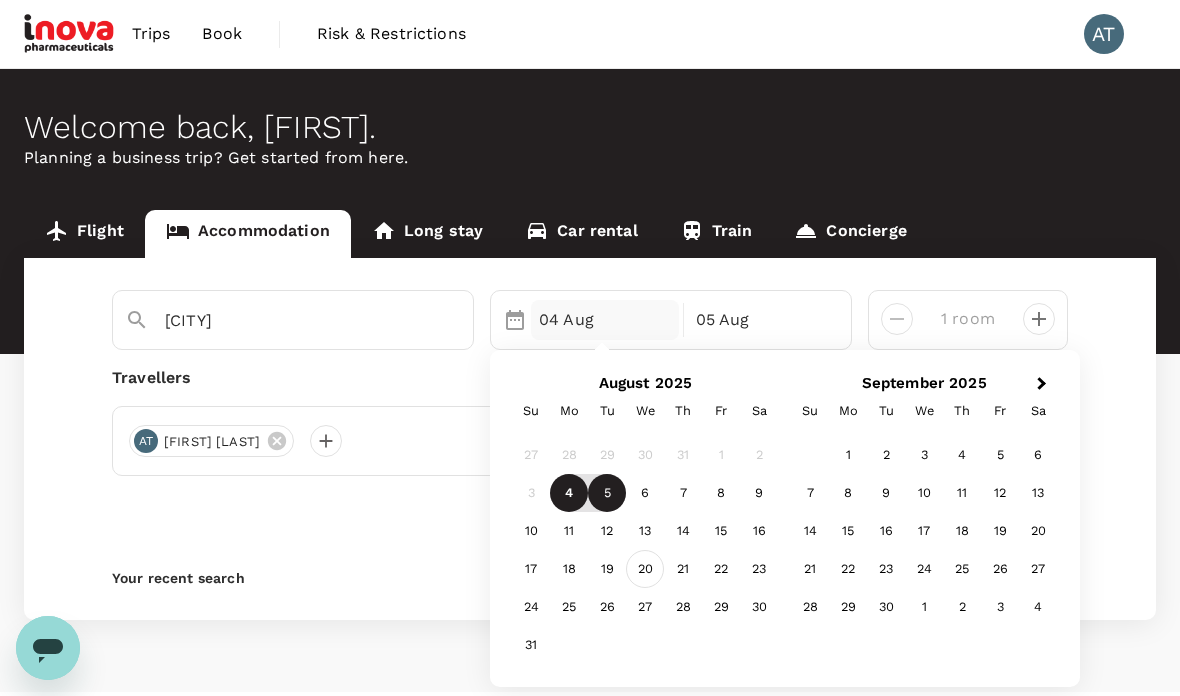 click on "20" at bounding box center [645, 570] 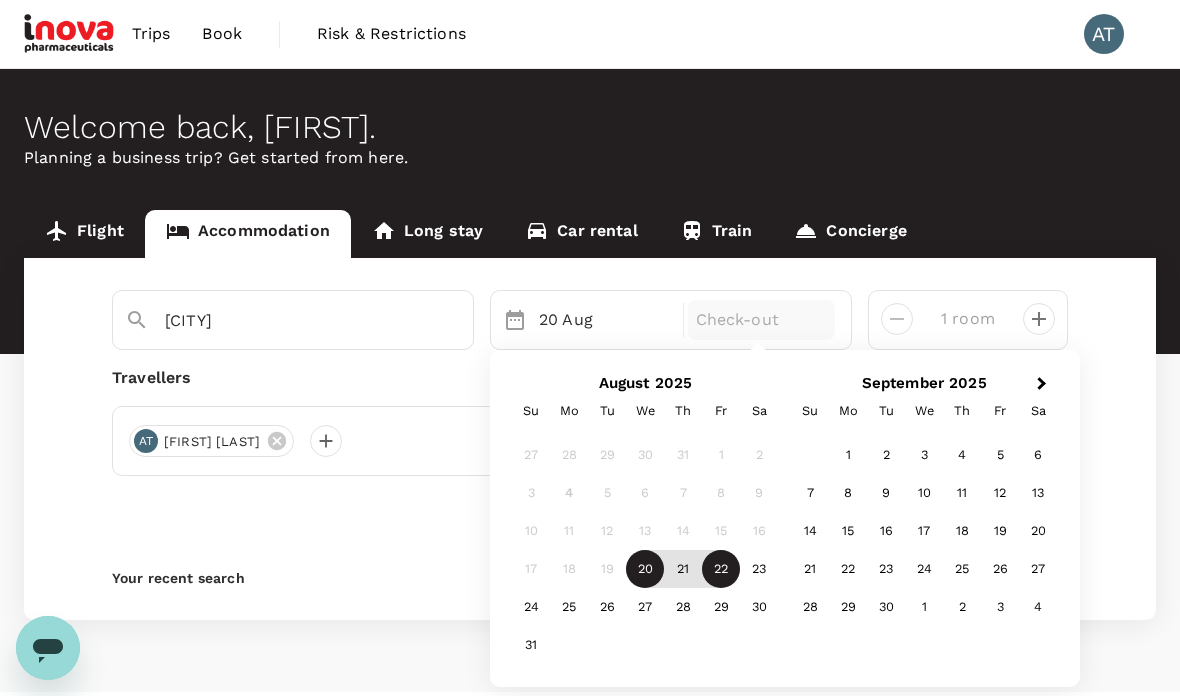 click on "22" at bounding box center (721, 570) 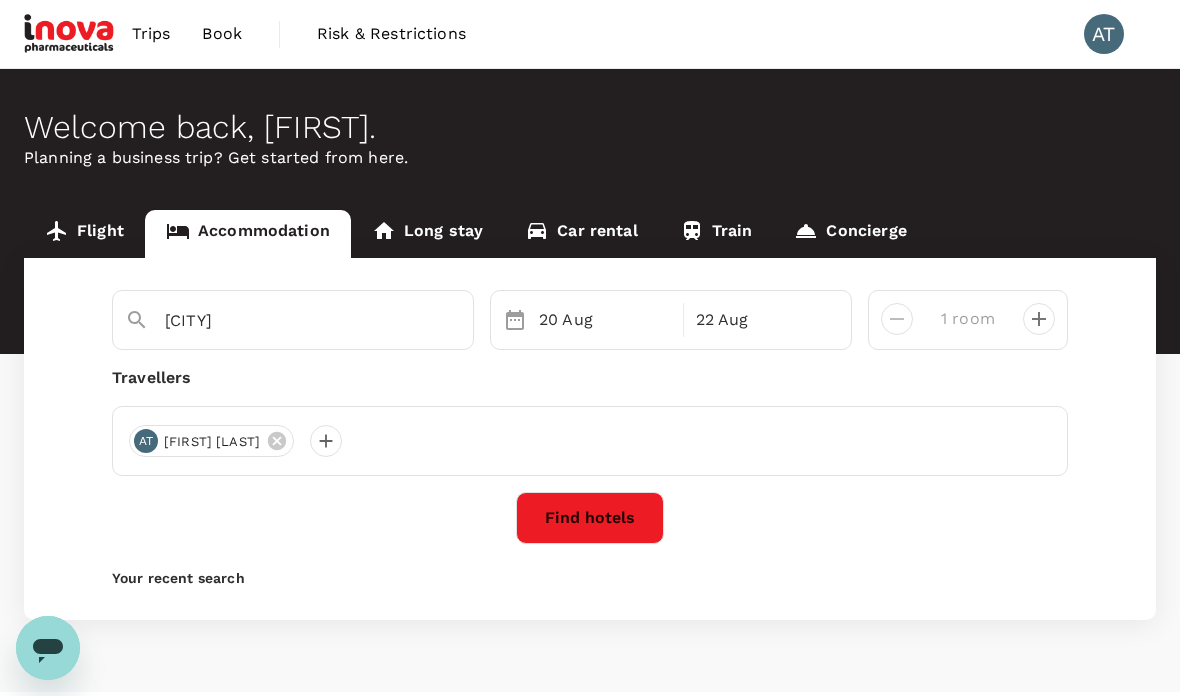 click on "Find hotels" at bounding box center (590, 518) 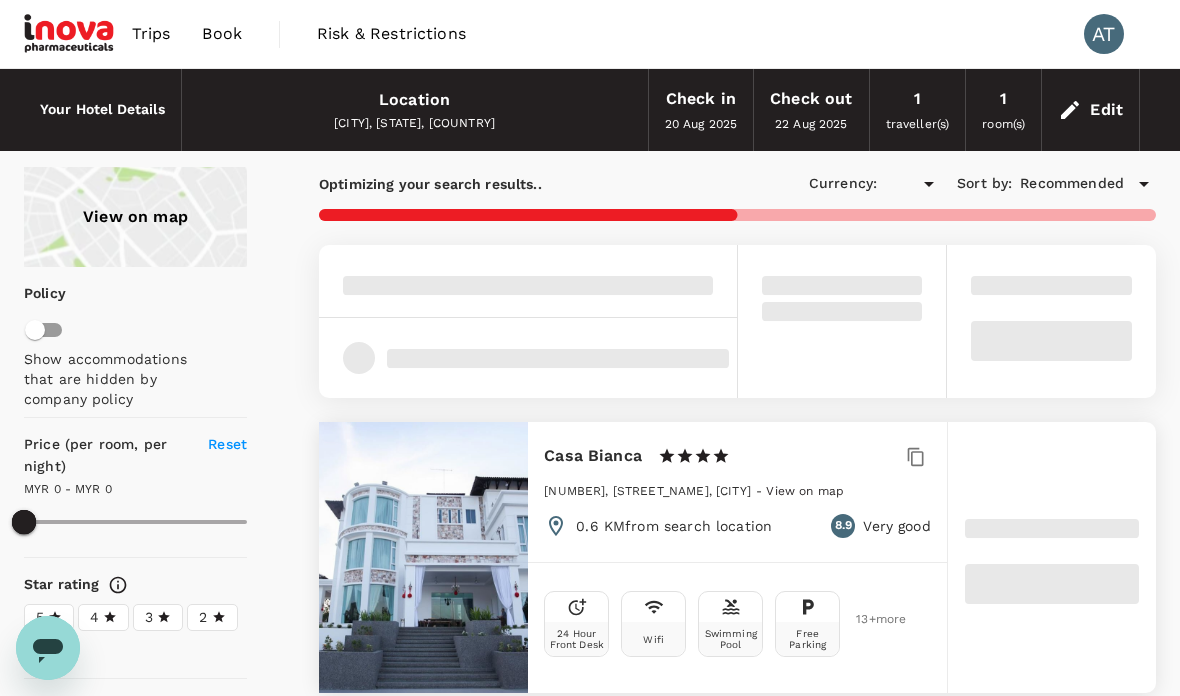 type on "441.82" 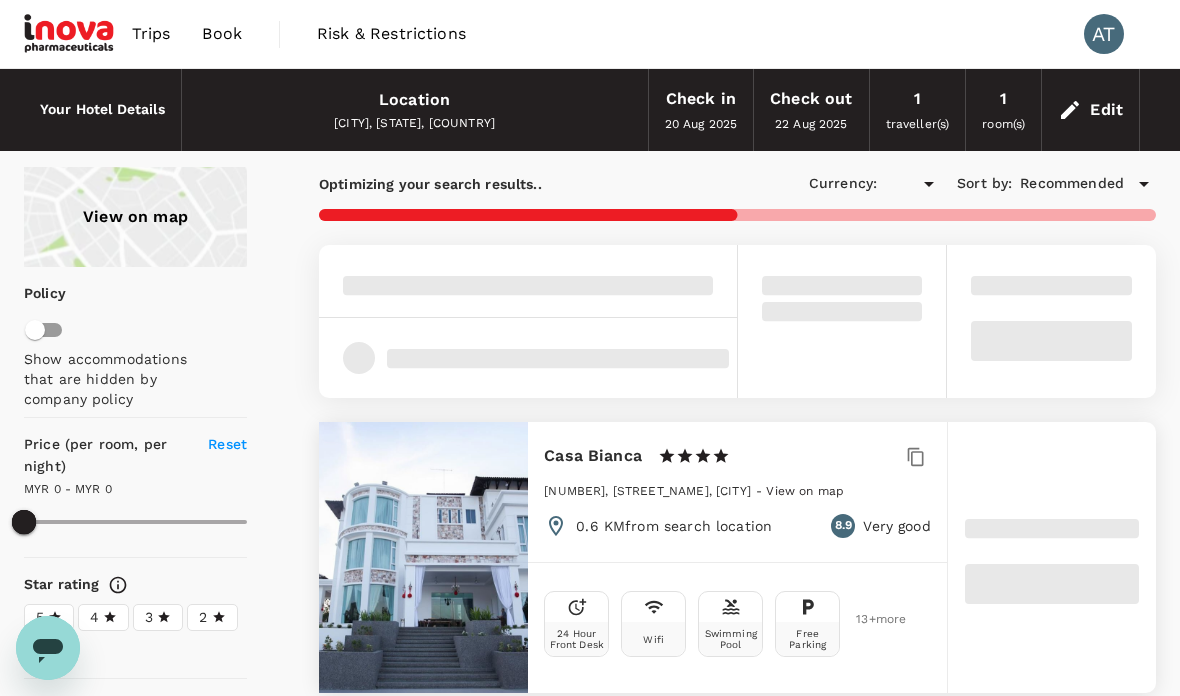 type on "MYR" 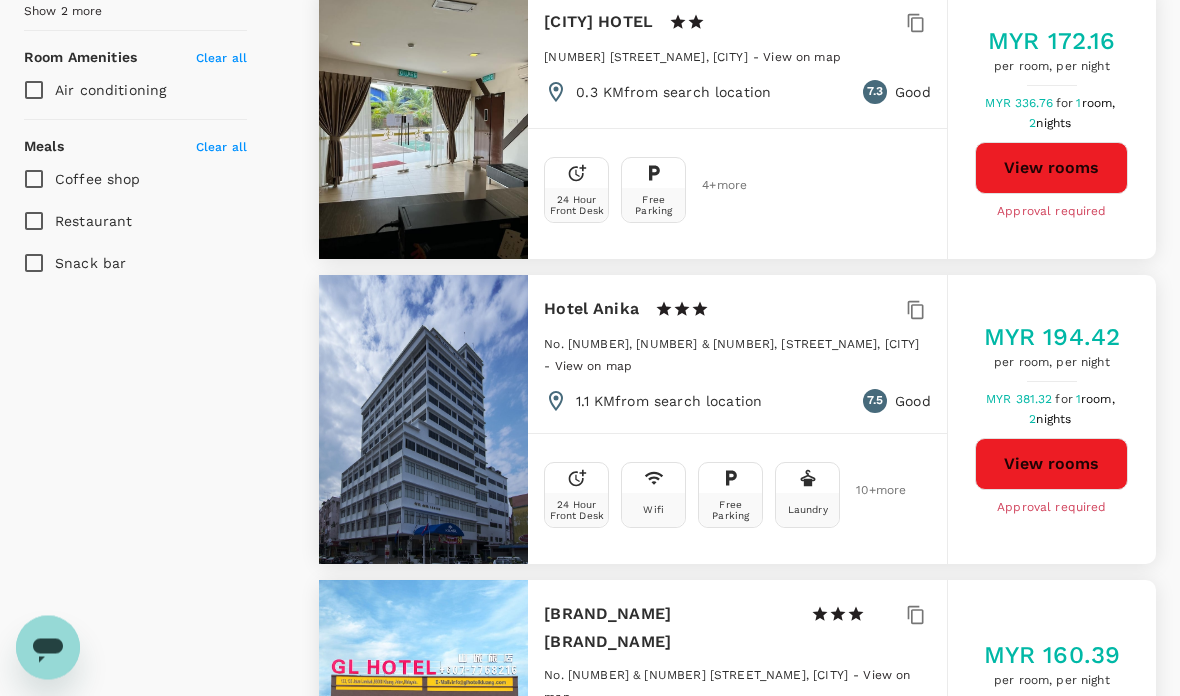 scroll, scrollTop: 1098, scrollLeft: 0, axis: vertical 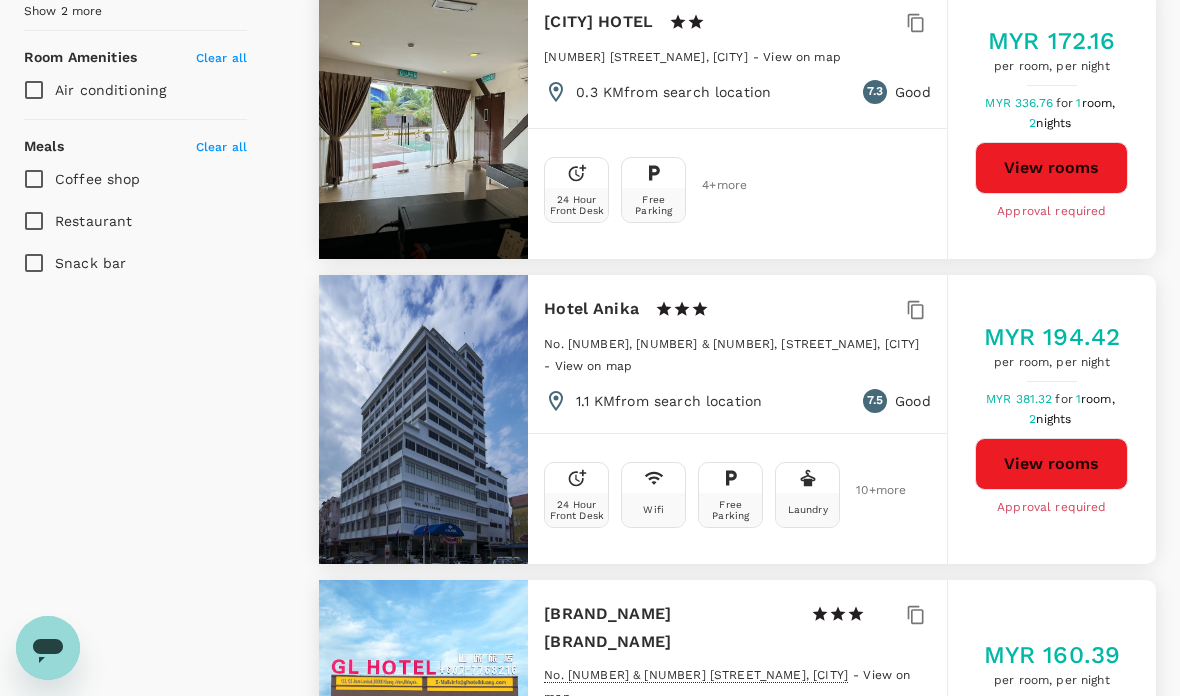 click on "View rooms" at bounding box center [1051, 464] 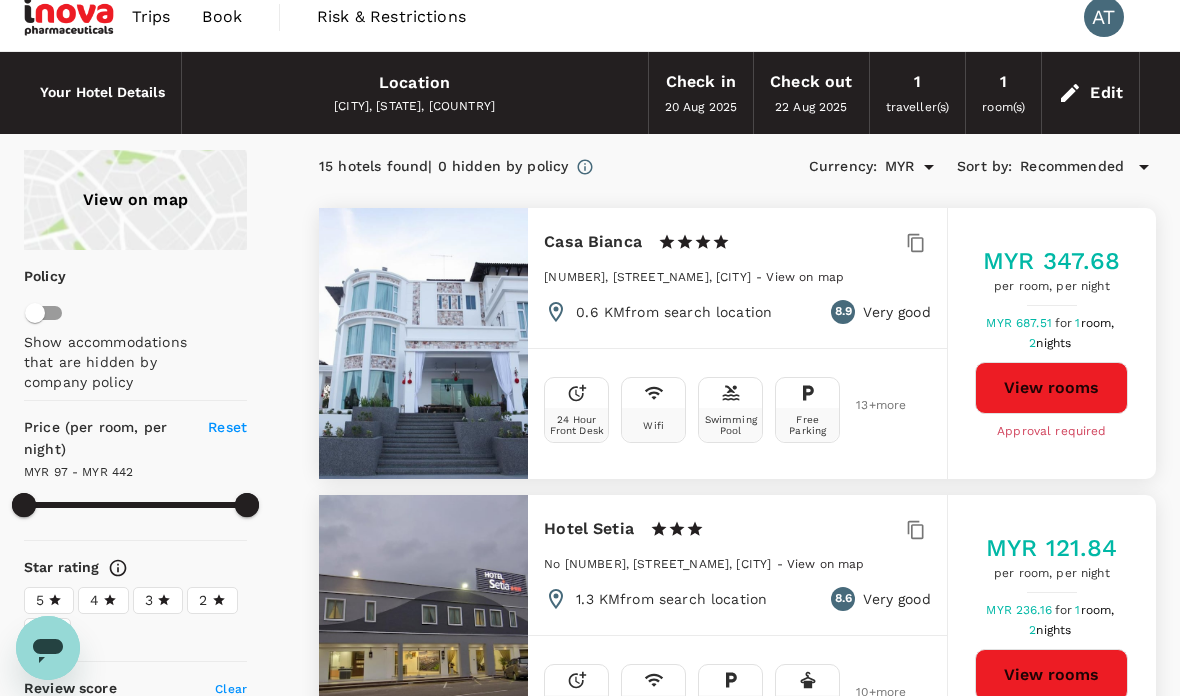 scroll, scrollTop: 0, scrollLeft: 0, axis: both 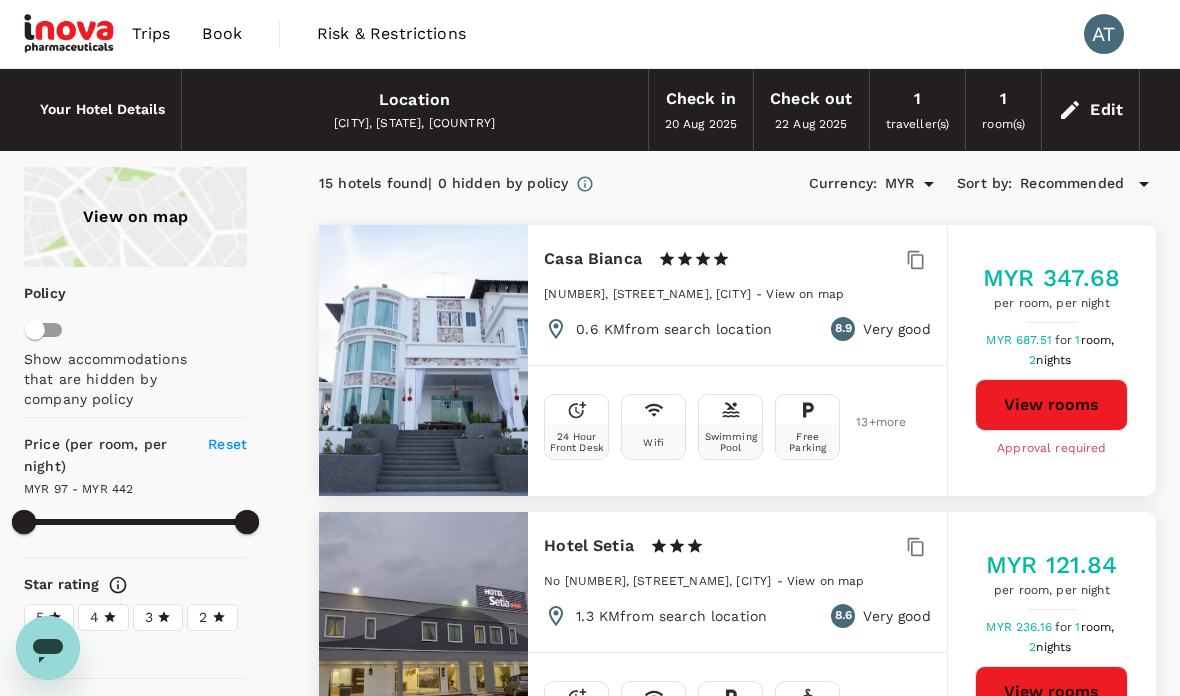 click on "Trips" at bounding box center (151, 34) 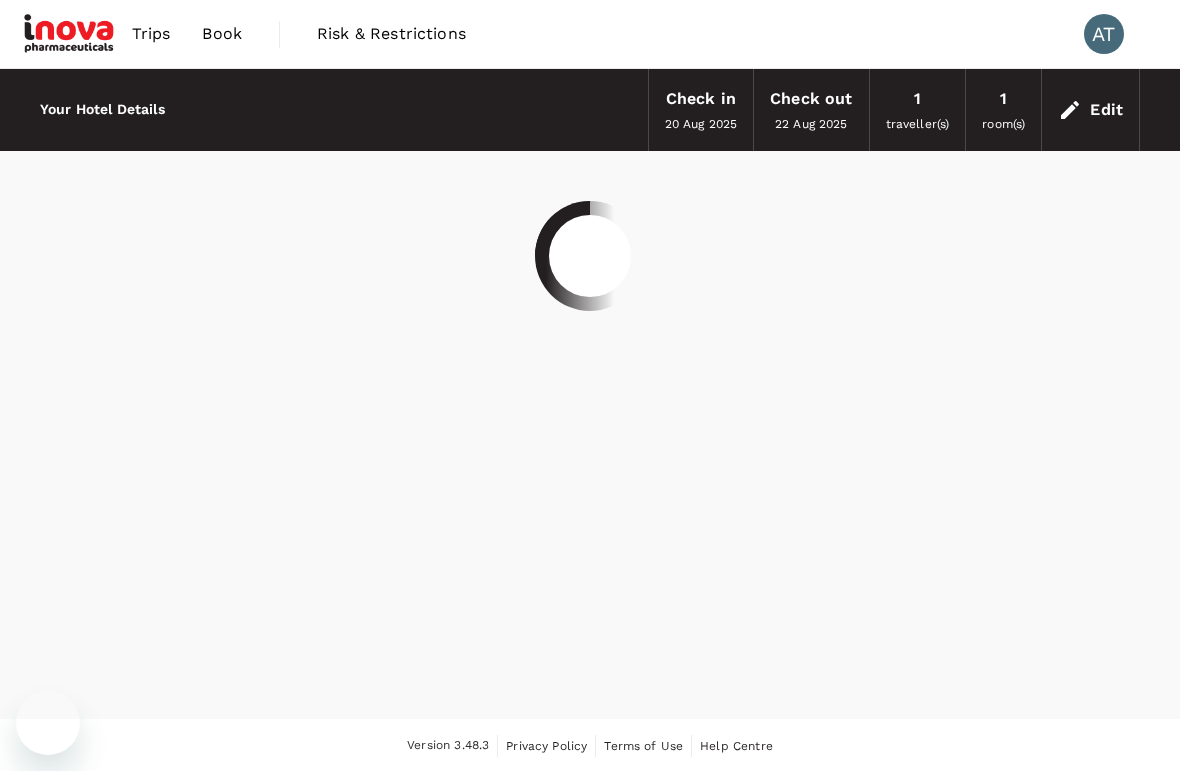 scroll, scrollTop: 0, scrollLeft: 0, axis: both 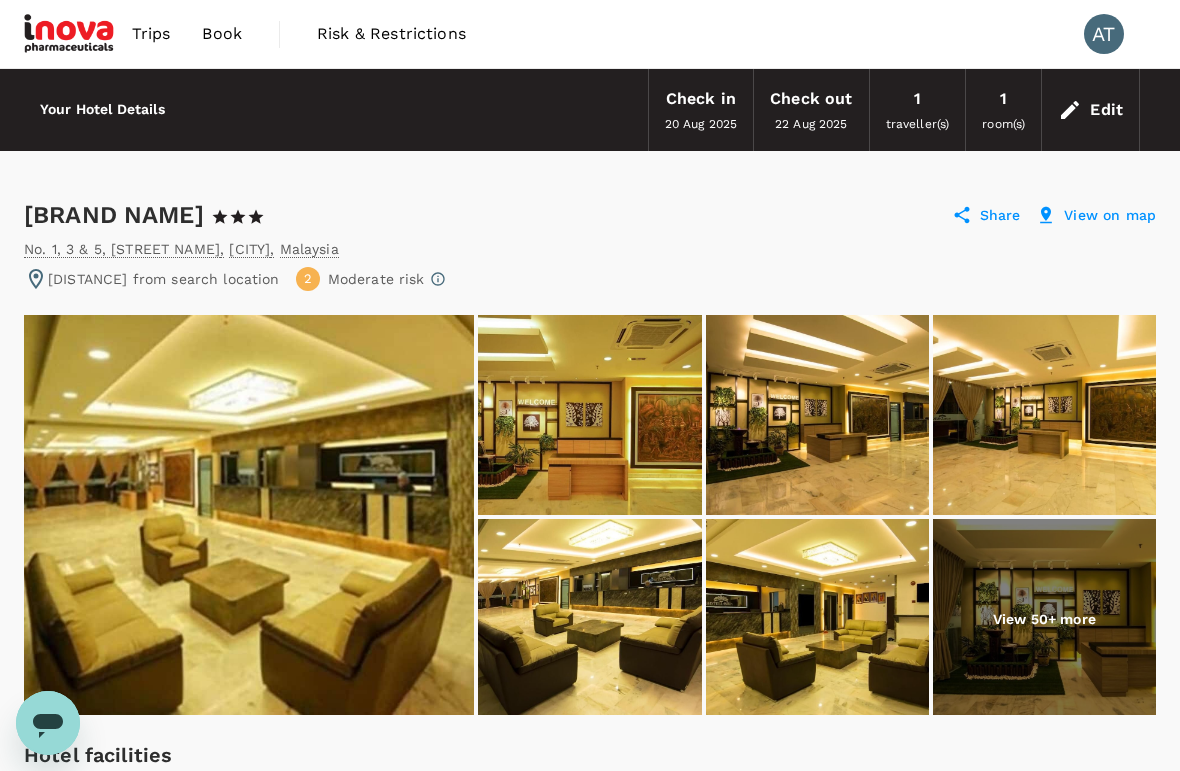 click on "1 traveller(s)" at bounding box center [918, 110] 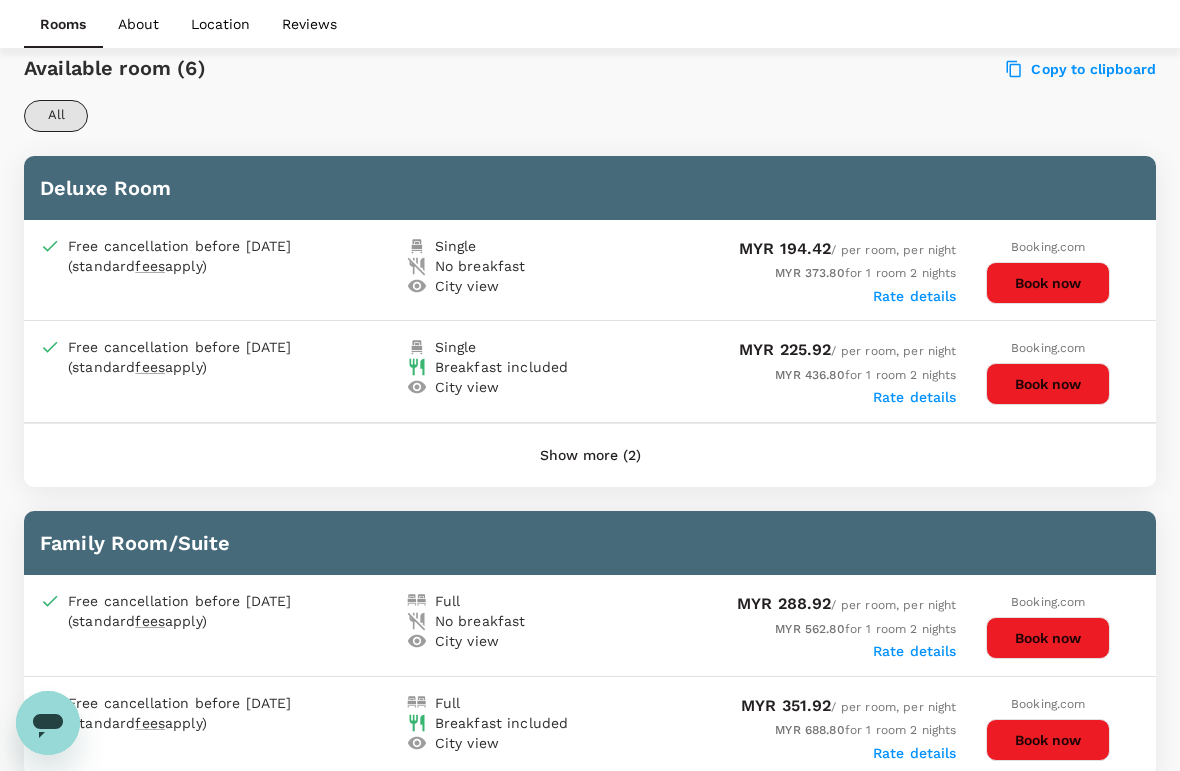 scroll, scrollTop: 1209, scrollLeft: 0, axis: vertical 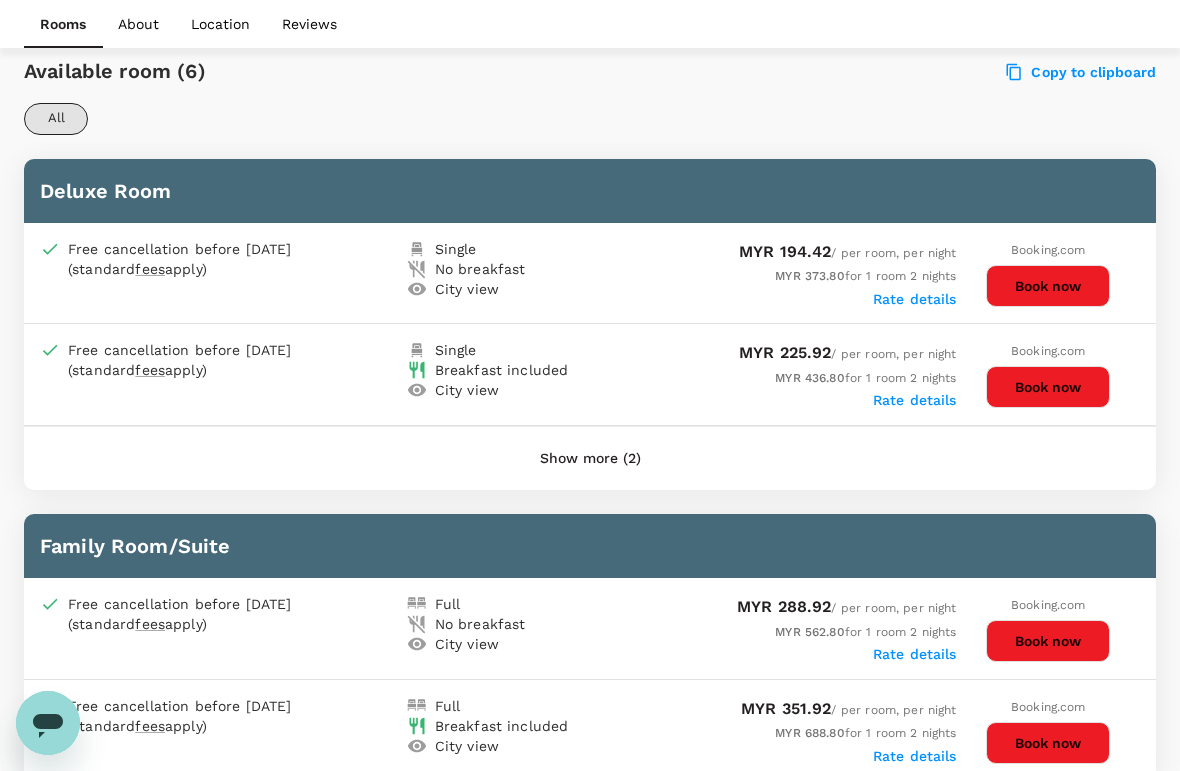 click on "Book now" at bounding box center [1048, 286] 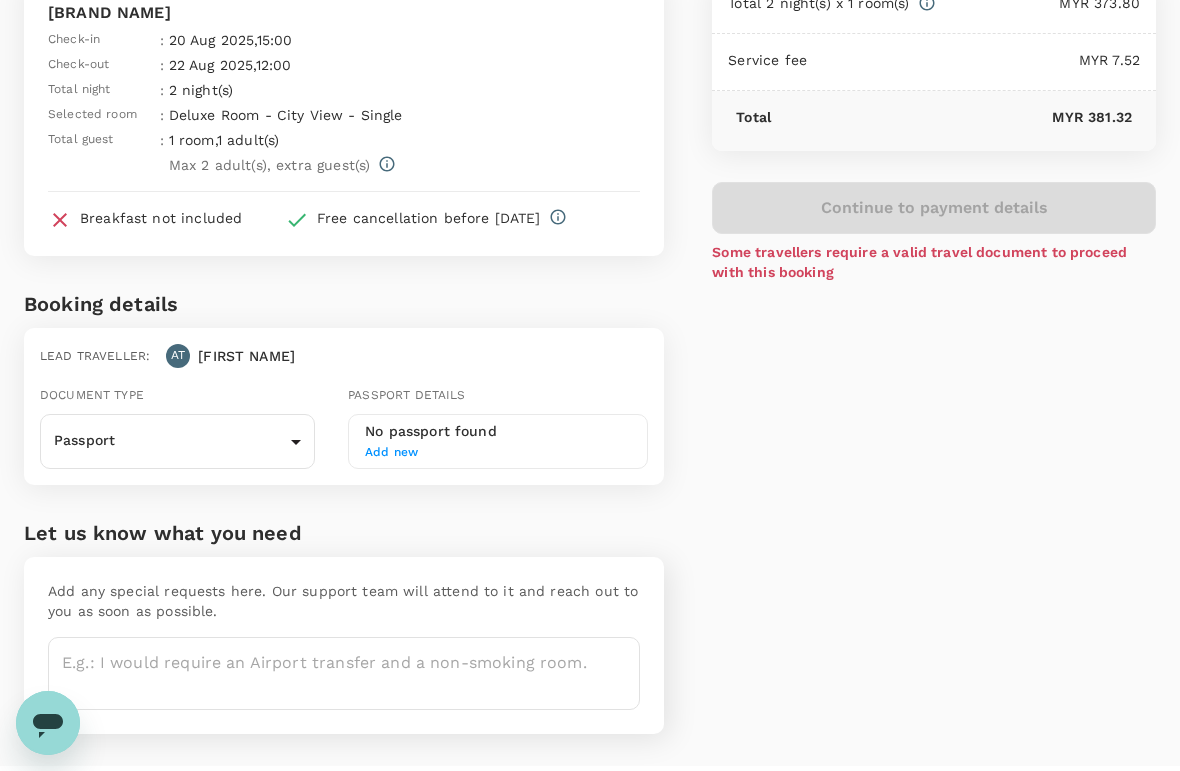 scroll, scrollTop: 194, scrollLeft: 0, axis: vertical 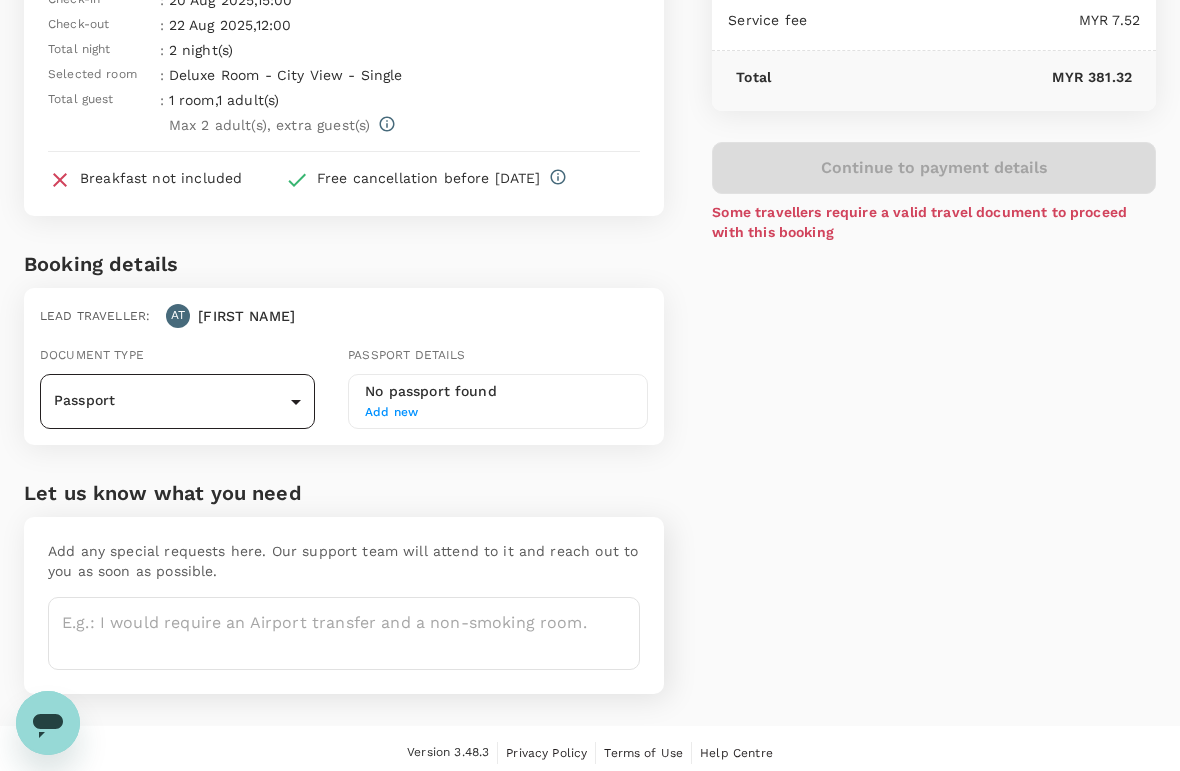 click on "Back to hotel details Review selection You've selected Hotel Anika Check-in : [DATE] ,  15:00 Check-out : [DATE] ,  12:00 Total night : 2   night(s) Selected room : Deluxe Room - City View - Single Total guest : 1   room ,  1   adult(s) Max   2   adult(s) ,     extra guest(s) Breakfast not included Free cancellation before [DATE] Booking details Lead traveller : AT [FIRST] [LAST] Document type Passport Passport ​ Passport details No passport found Add new Let us know what you need Add any special requests here. Our support team will attend to it and reach out to you as soon as possible. x ​ Price Summary Total 2 night(s) x 1 room(s) [CURRENCY] [PRICE] Service fee [CURRENCY] [PRICE] Total [CURRENCY] [PRICE] Continue to payment details Some travellers require a valid travel document to proceed with this booking Version 3.48.3 Privacy Policy Terms of Use Help Centre Edit View details" at bounding box center (590, 293) 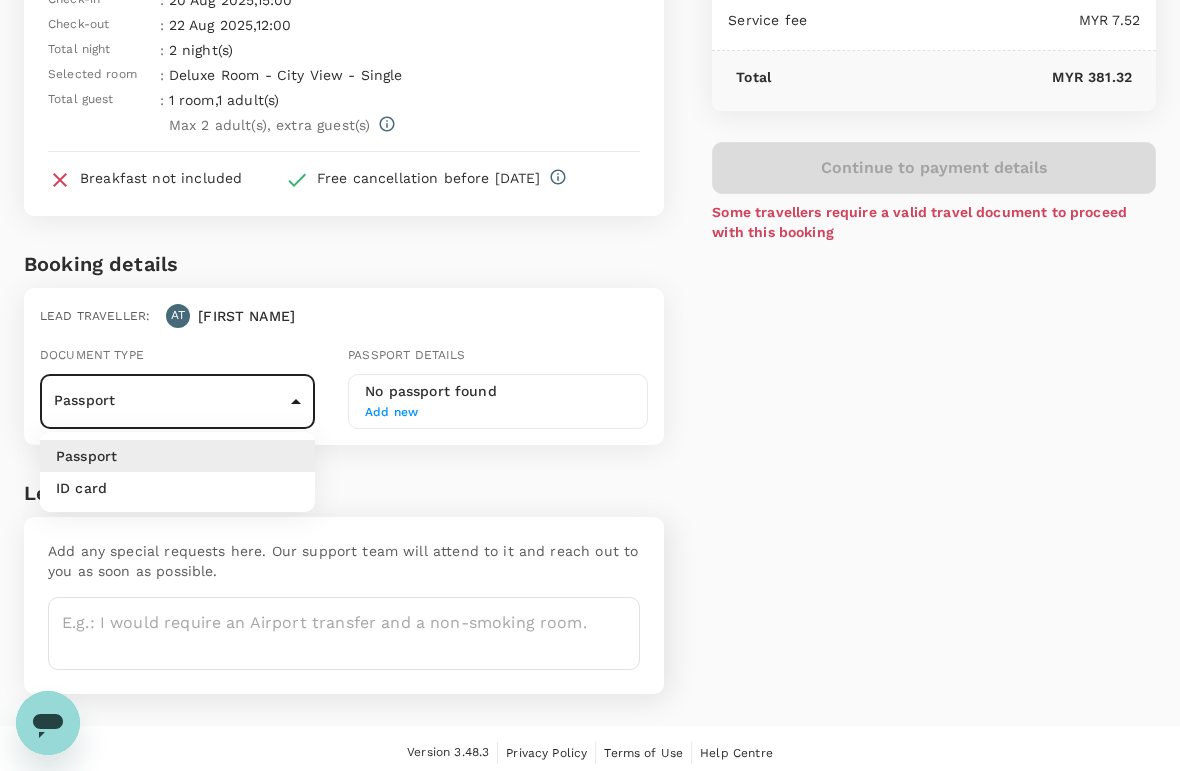 click on "ID card" at bounding box center [177, 488] 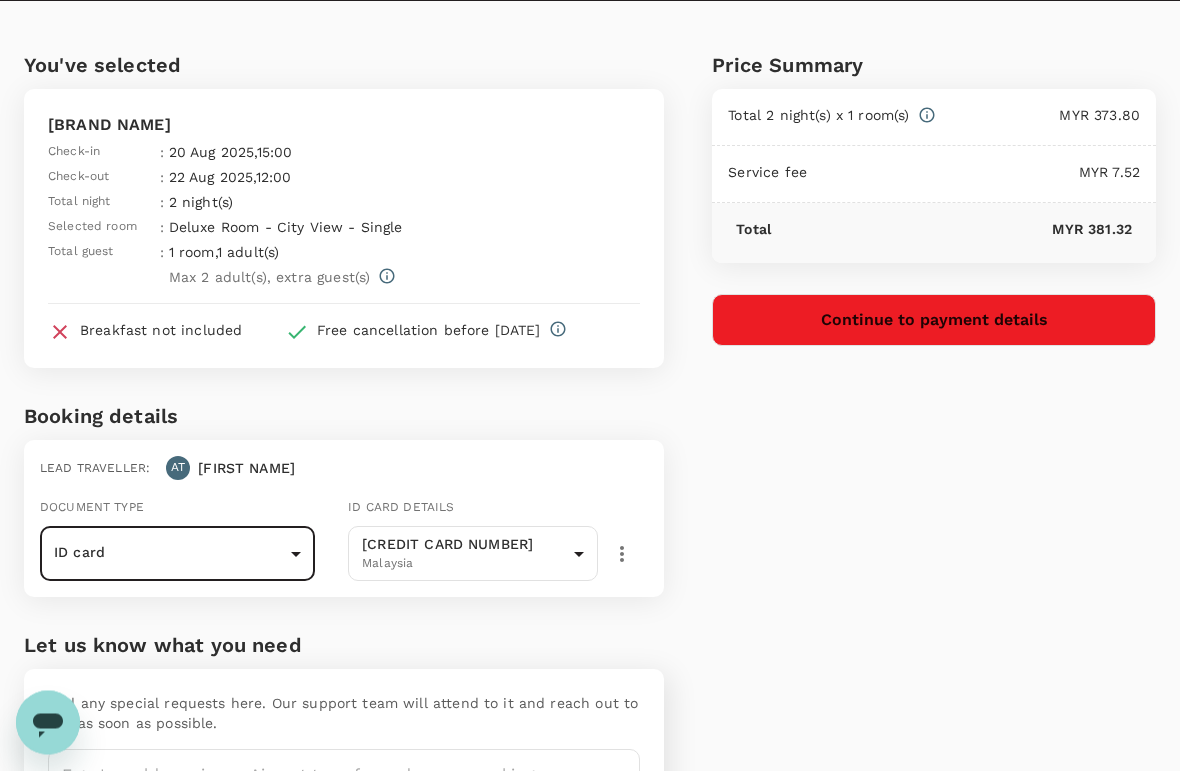 scroll, scrollTop: 0, scrollLeft: 0, axis: both 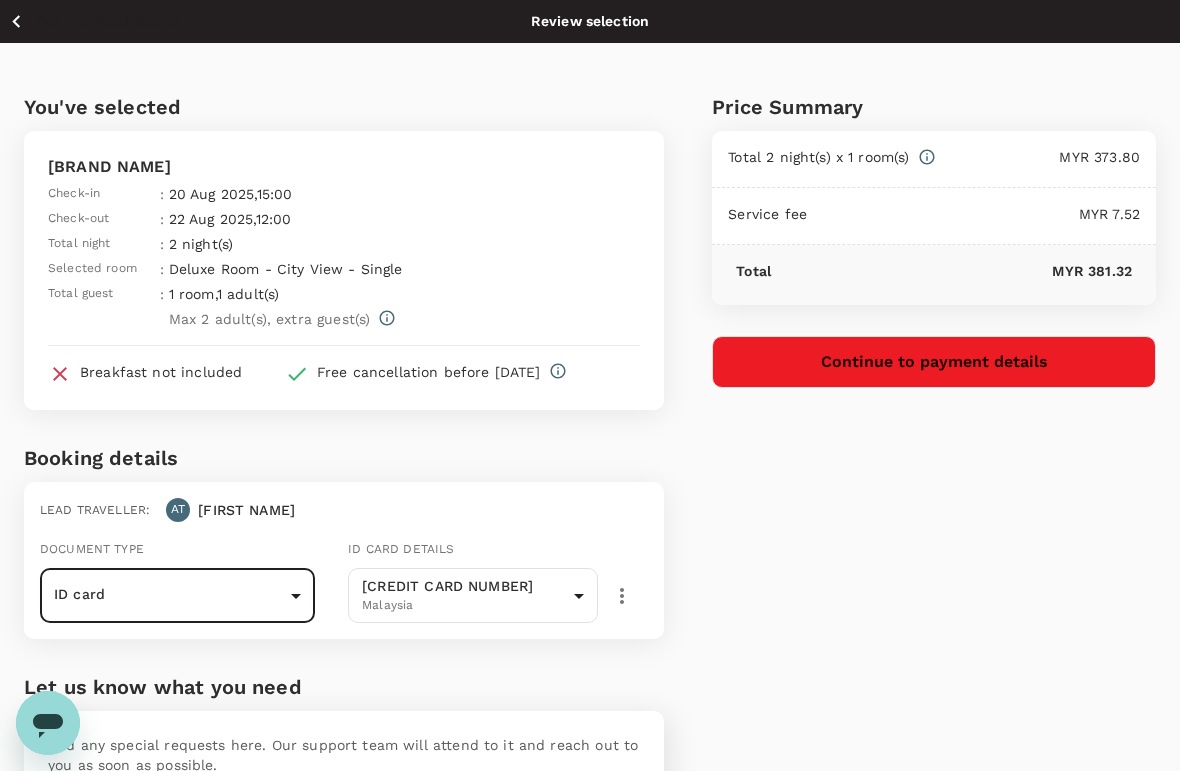click on "Continue to payment details" at bounding box center [934, 362] 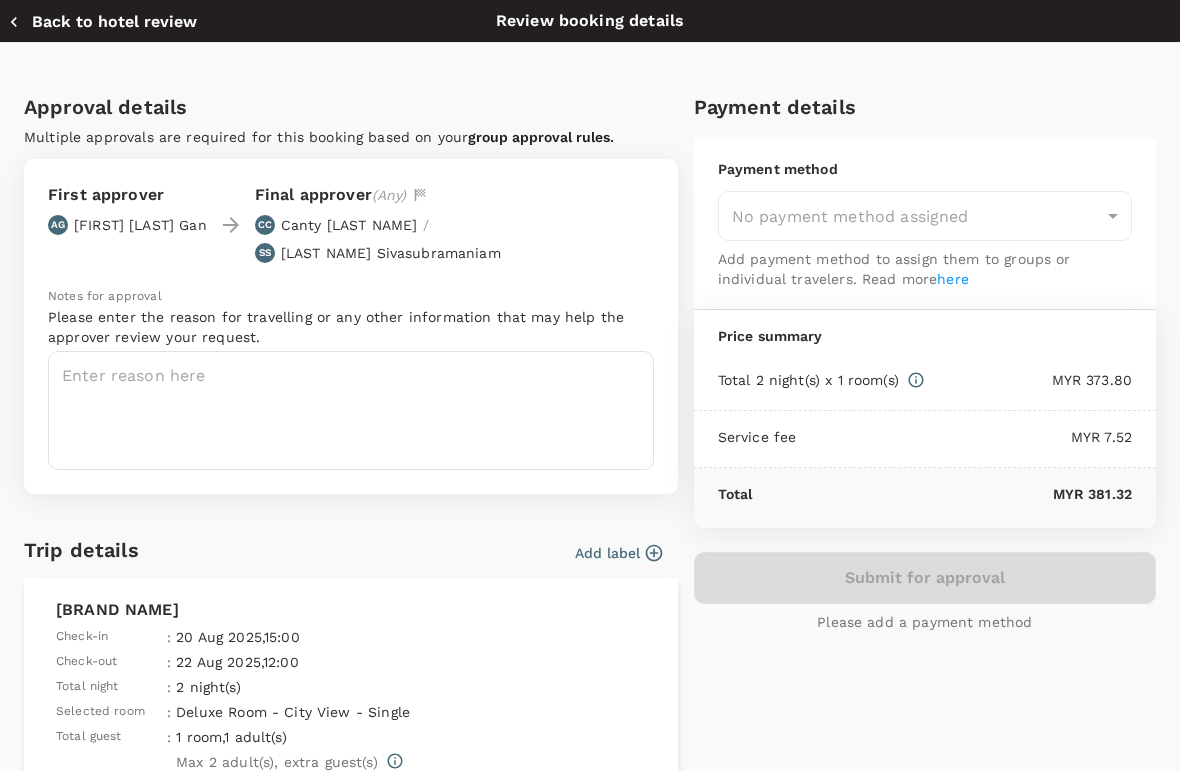 type on "[UUID]" 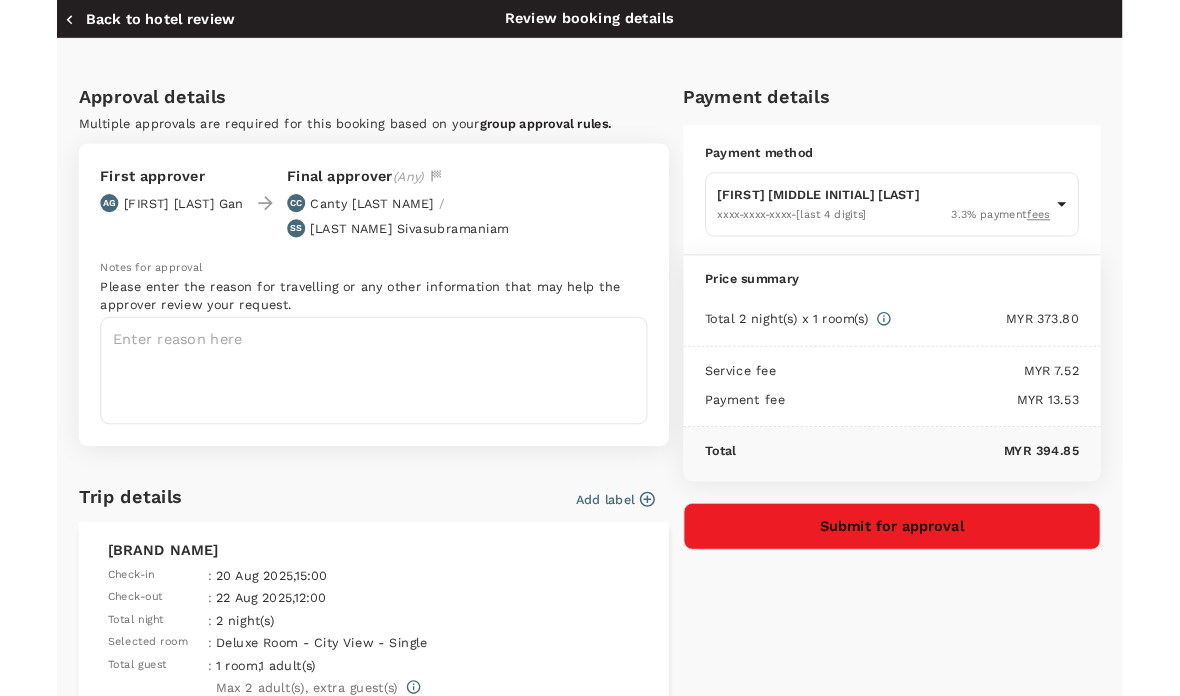 scroll, scrollTop: 0, scrollLeft: 0, axis: both 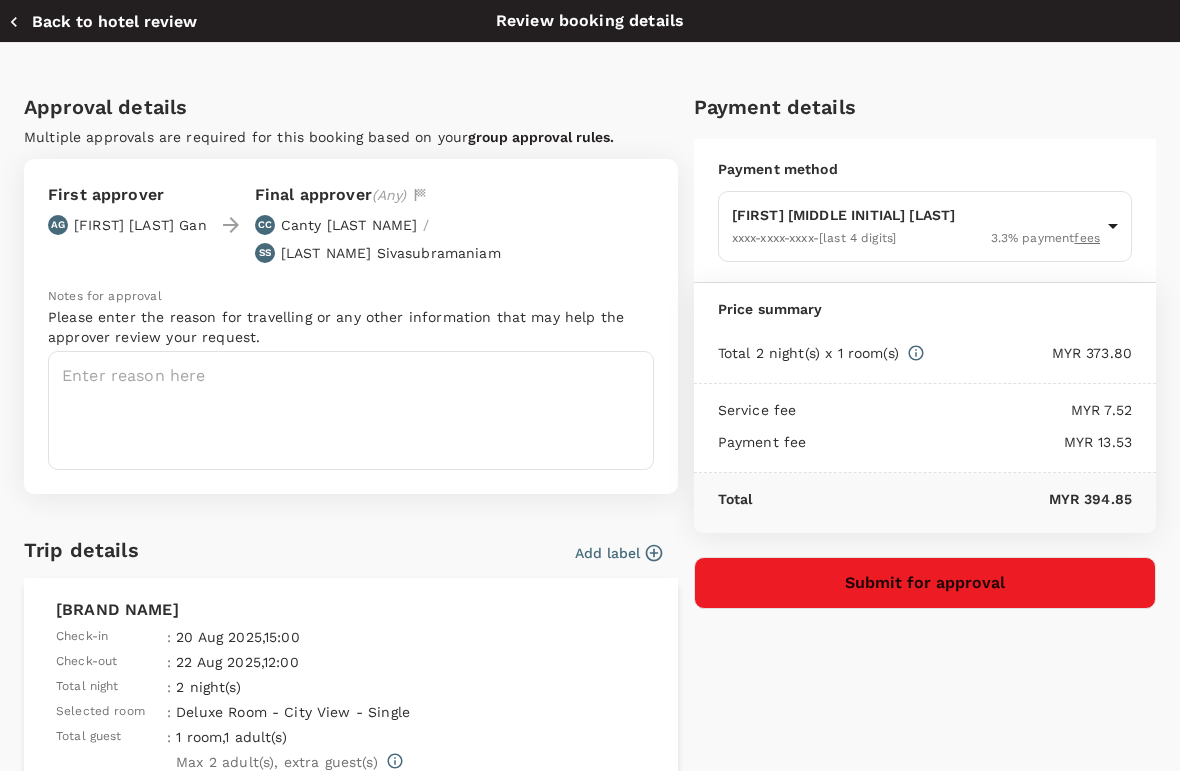 click on "Submit for approval" at bounding box center [925, 583] 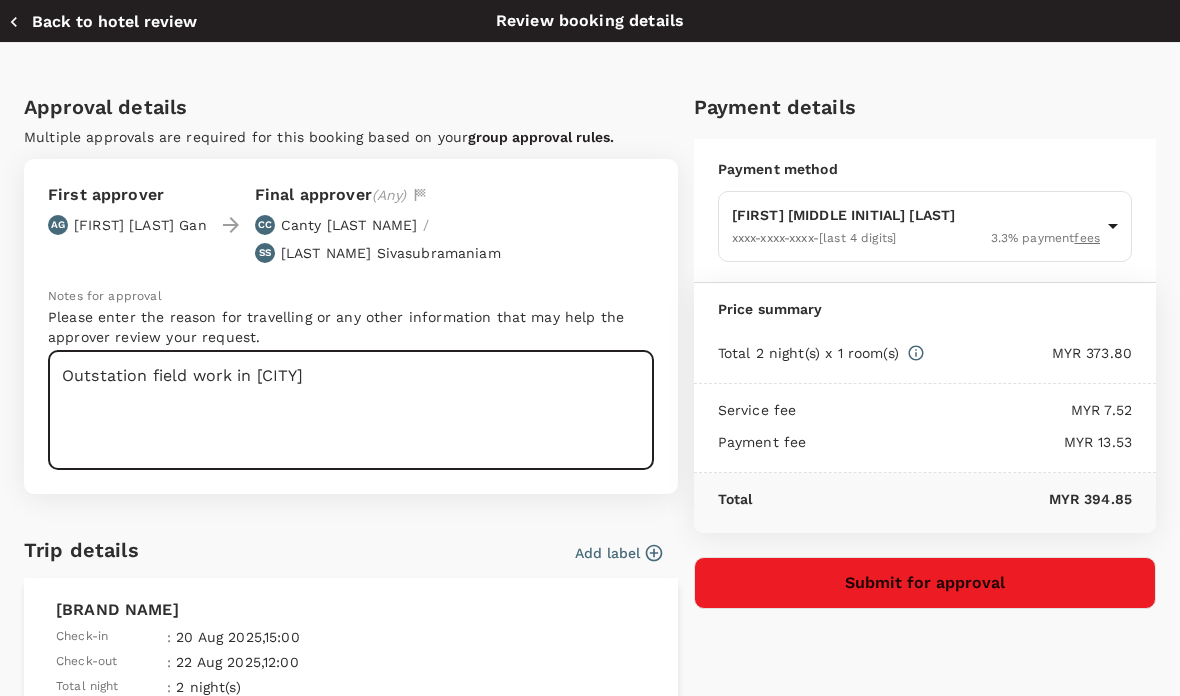 type on "Outstation field work in [CITY]" 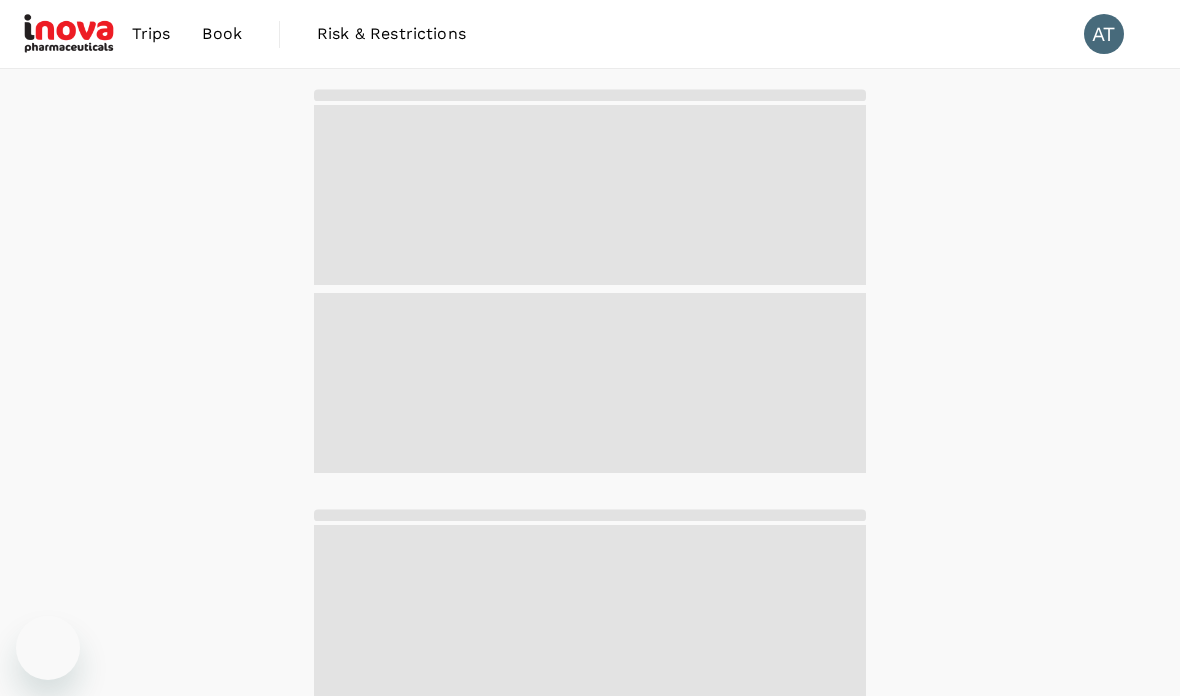 scroll, scrollTop: 0, scrollLeft: 0, axis: both 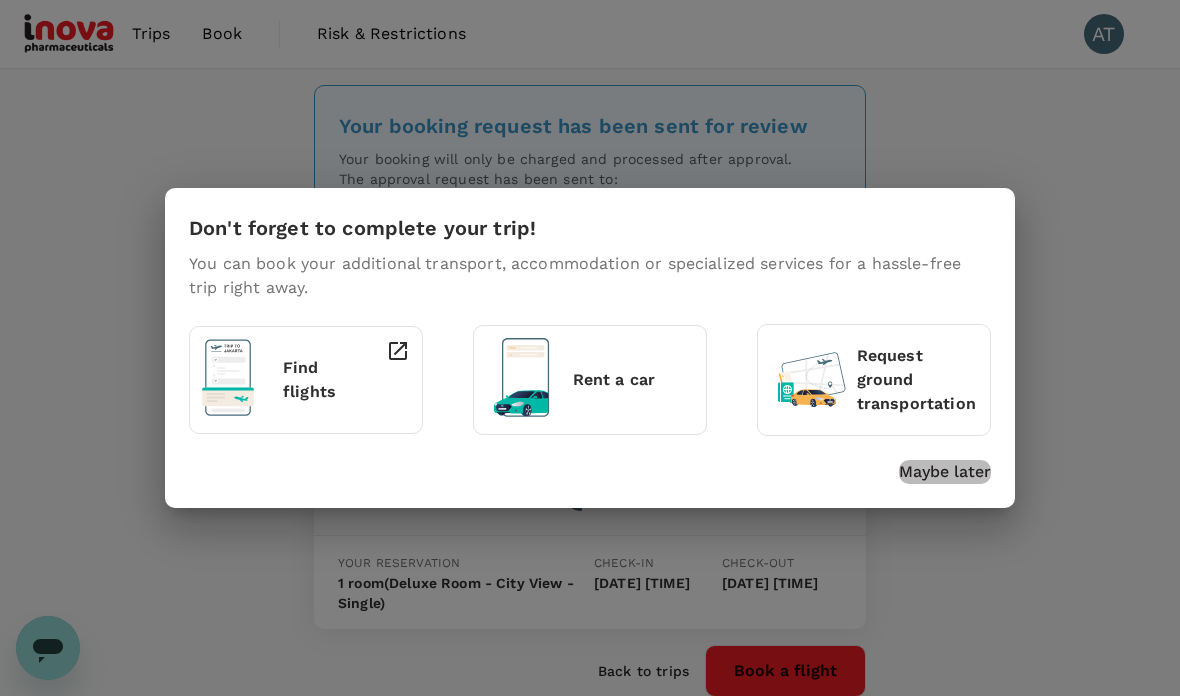 click on "Maybe later" at bounding box center (945, 472) 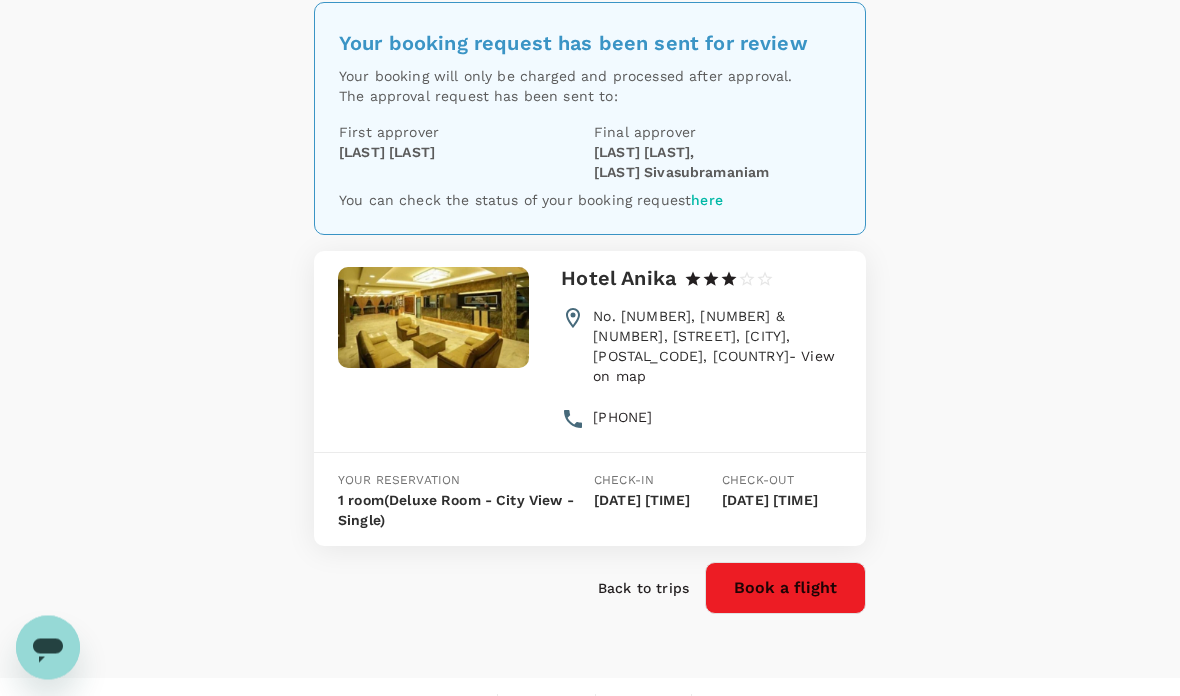 scroll, scrollTop: 95, scrollLeft: 0, axis: vertical 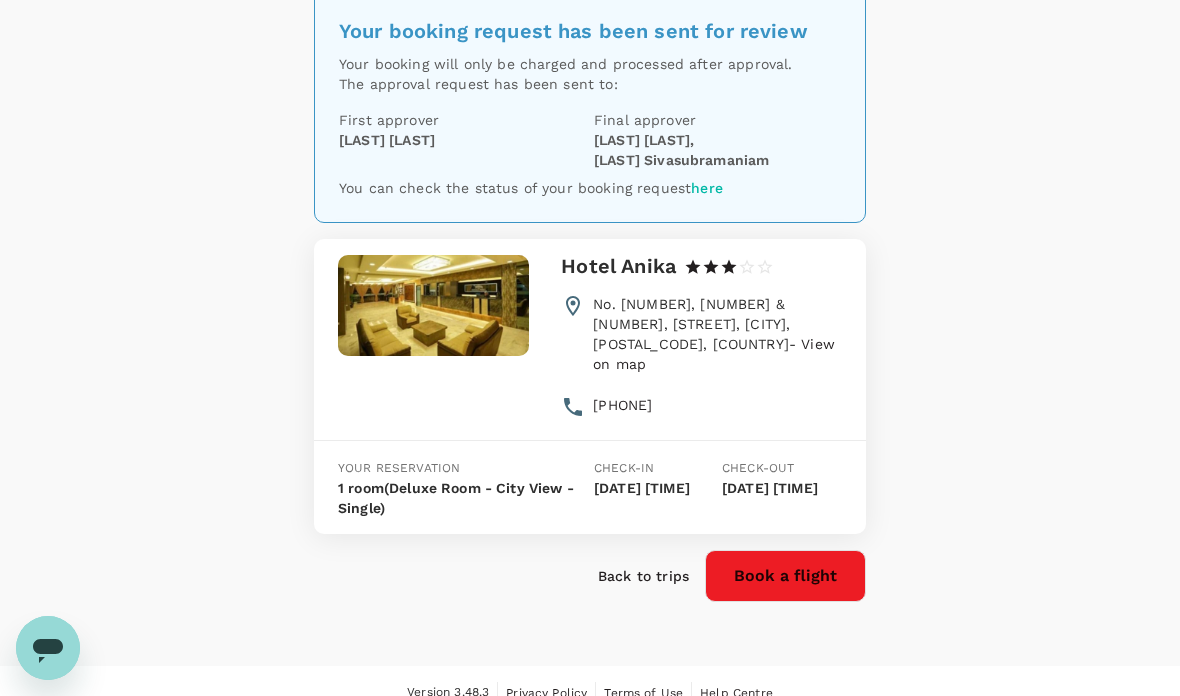 click on "here" at bounding box center [707, 188] 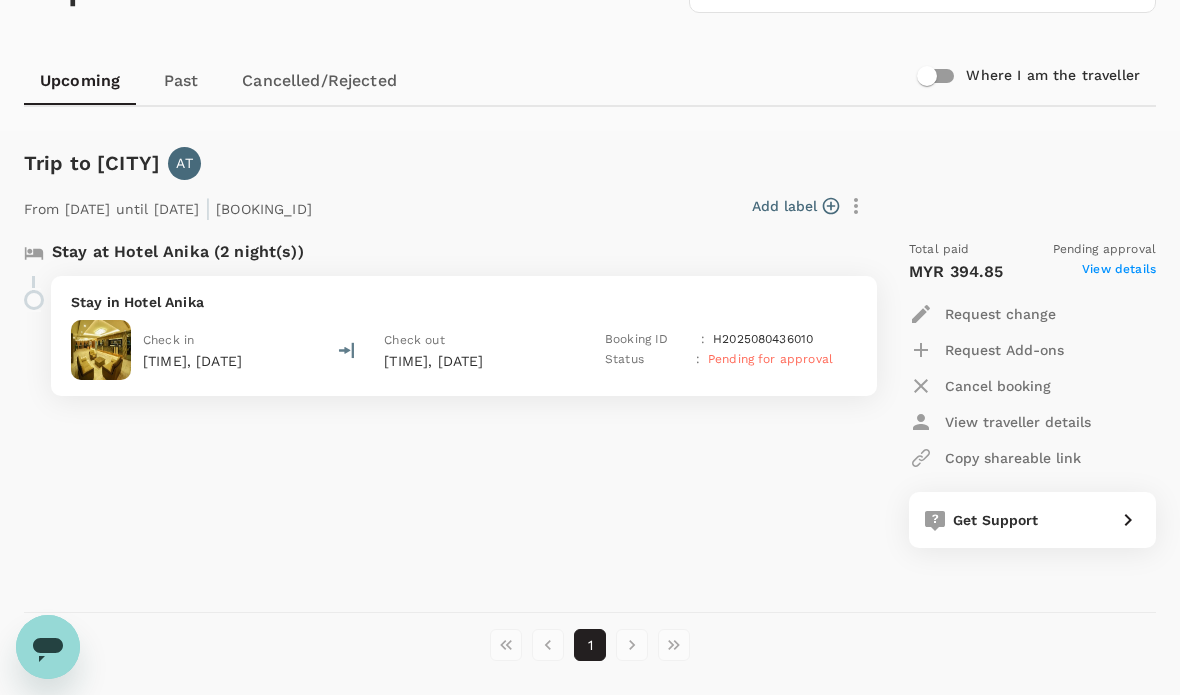 scroll, scrollTop: 0, scrollLeft: 0, axis: both 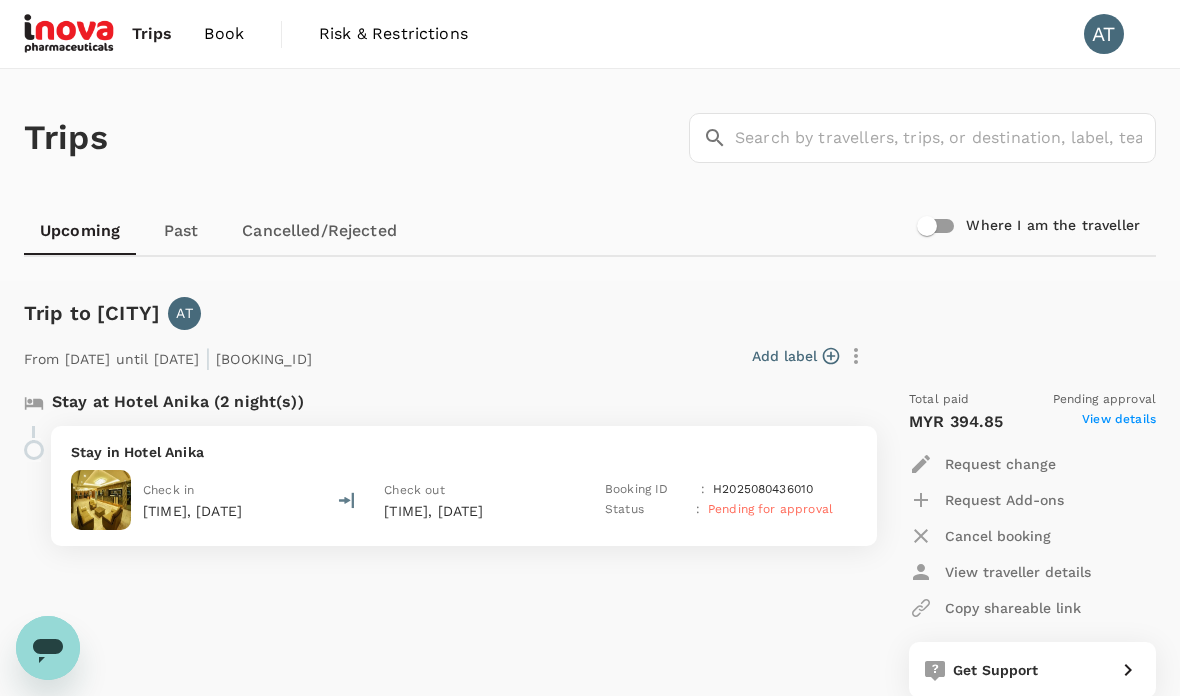 click on "Check in 15:00, 20 Aug 2025 Check out 12:00, 22 Aug 2025 Booking ID : H2025080436010 Status : Pending for approval" at bounding box center [464, 500] 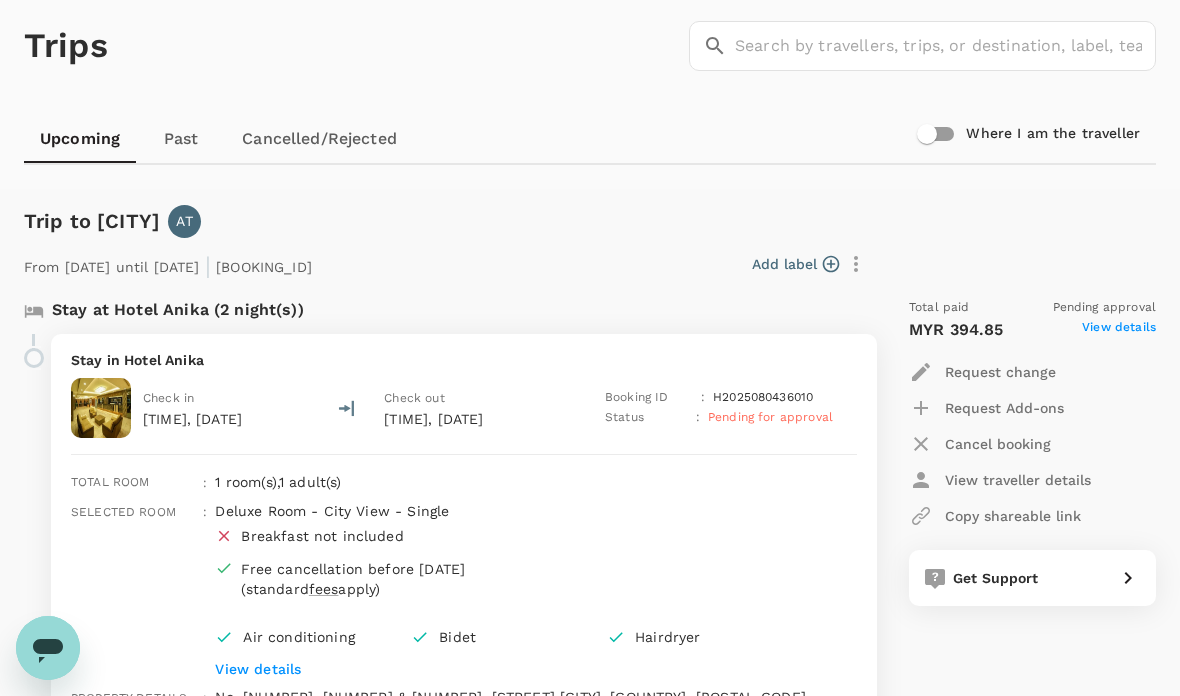 scroll, scrollTop: 0, scrollLeft: 0, axis: both 